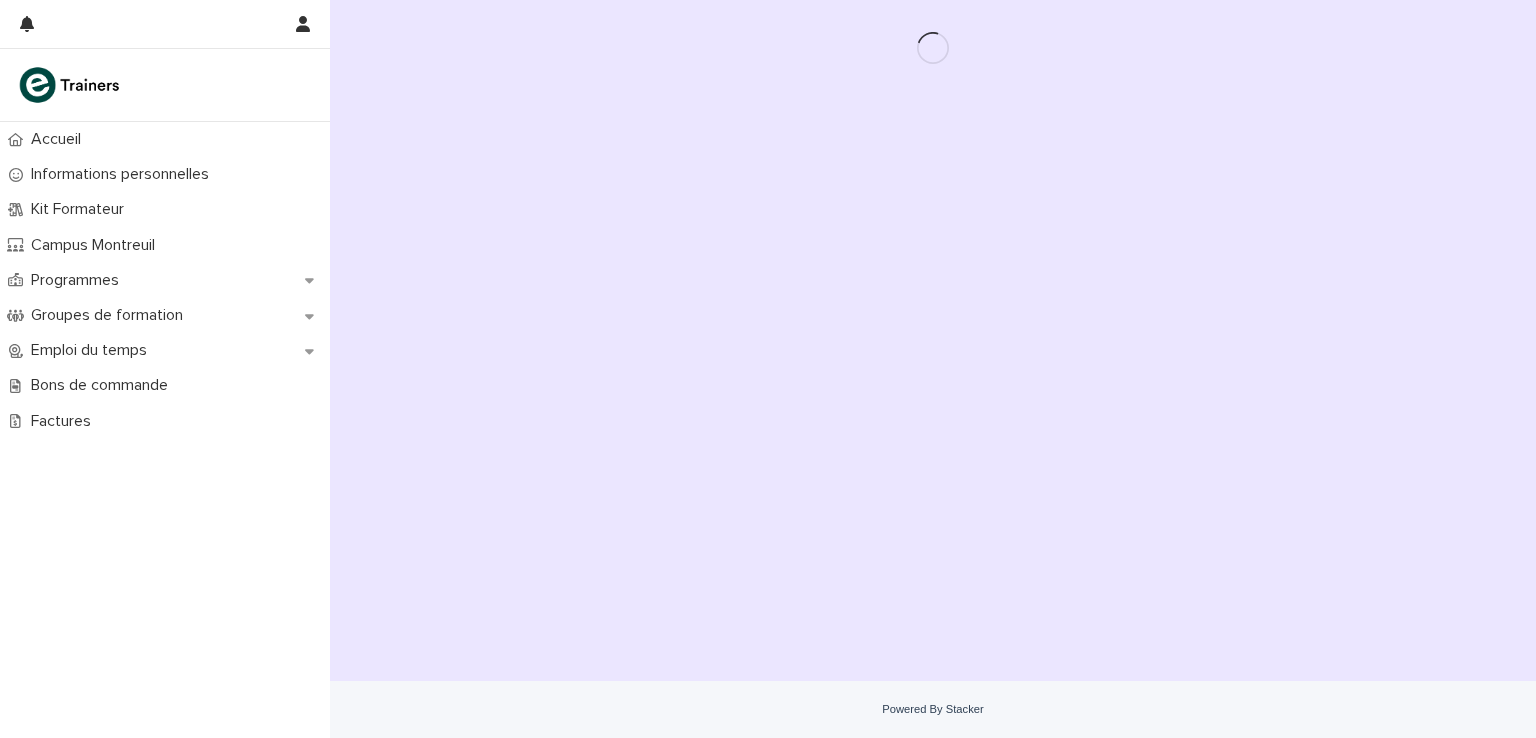 scroll, scrollTop: 0, scrollLeft: 0, axis: both 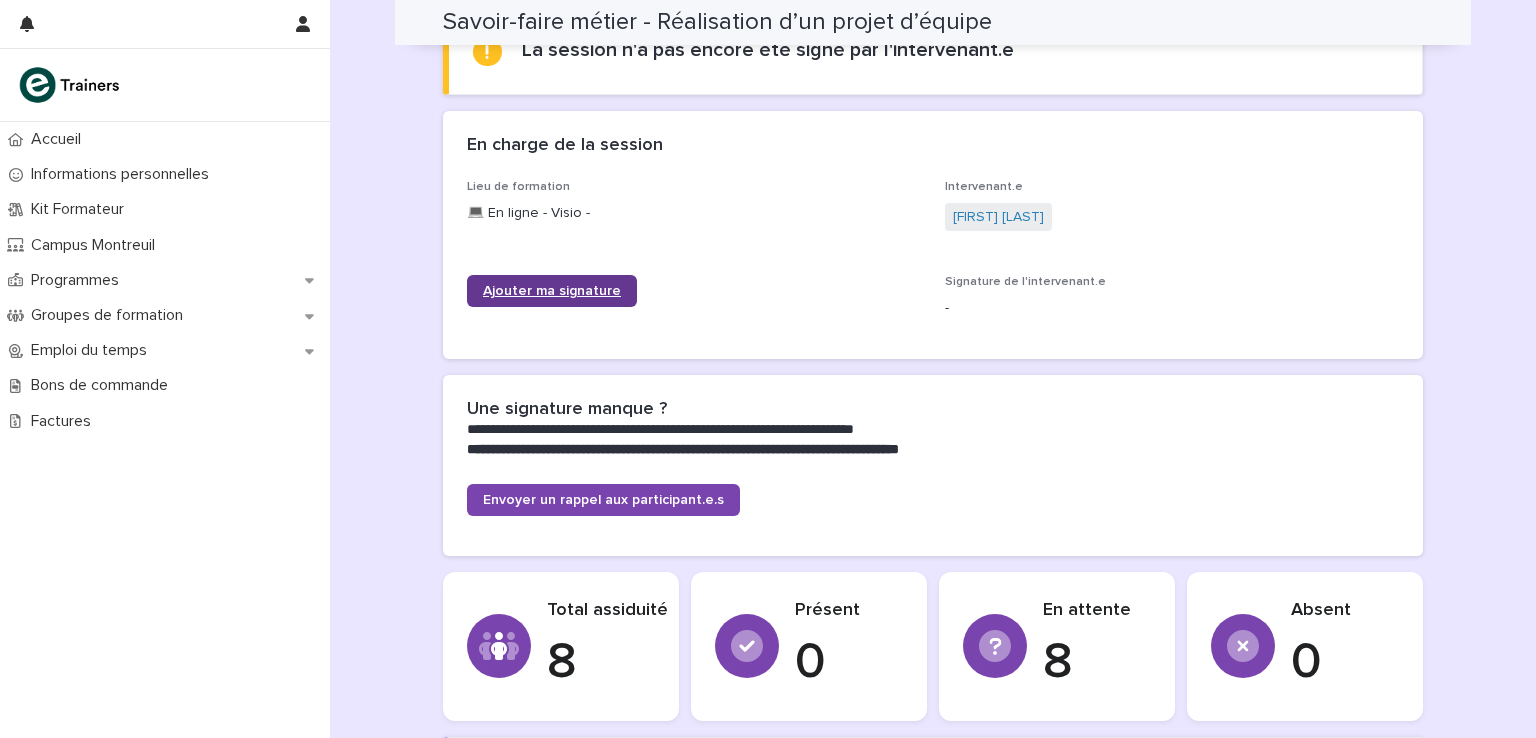 click on "Ajouter ma signature" at bounding box center (552, 291) 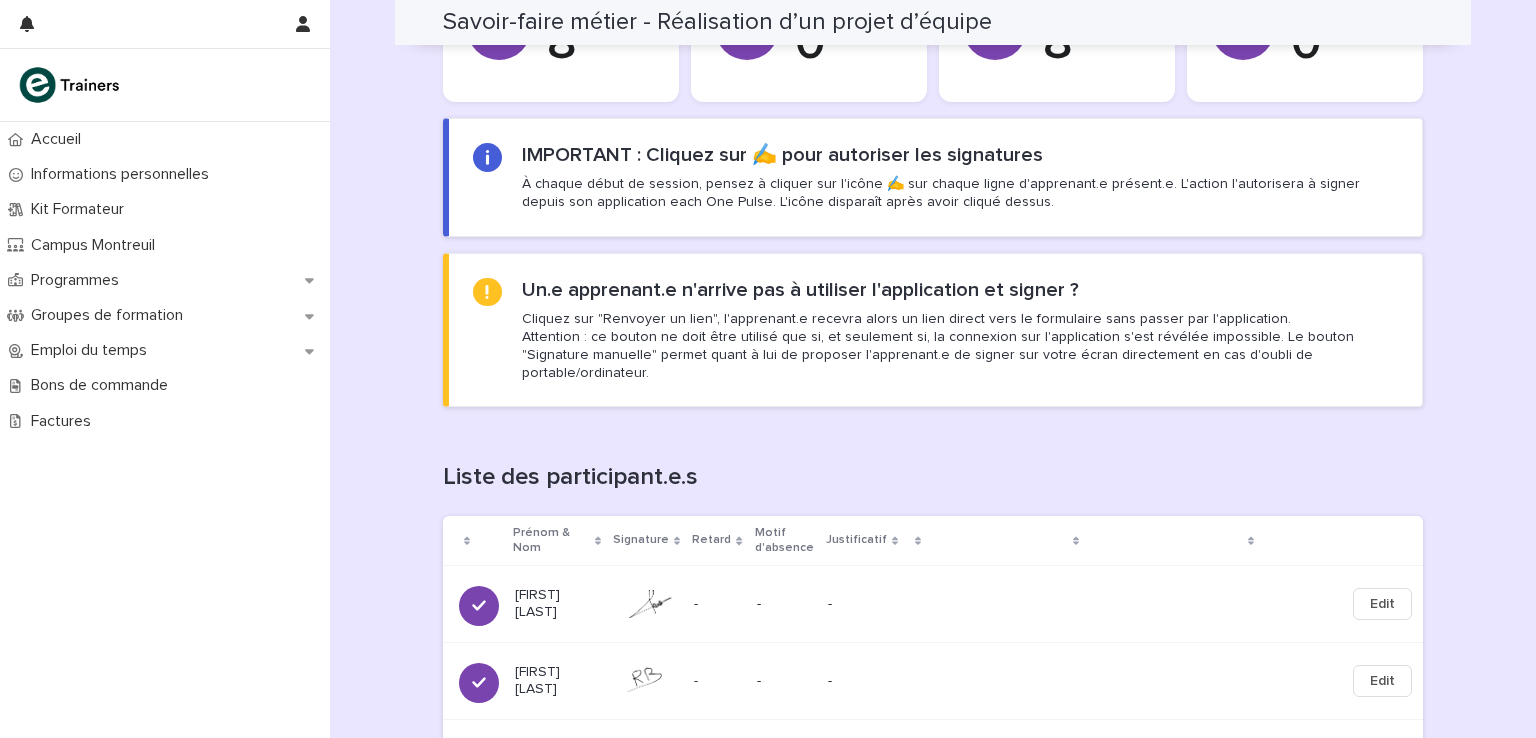 scroll, scrollTop: 1532, scrollLeft: 0, axis: vertical 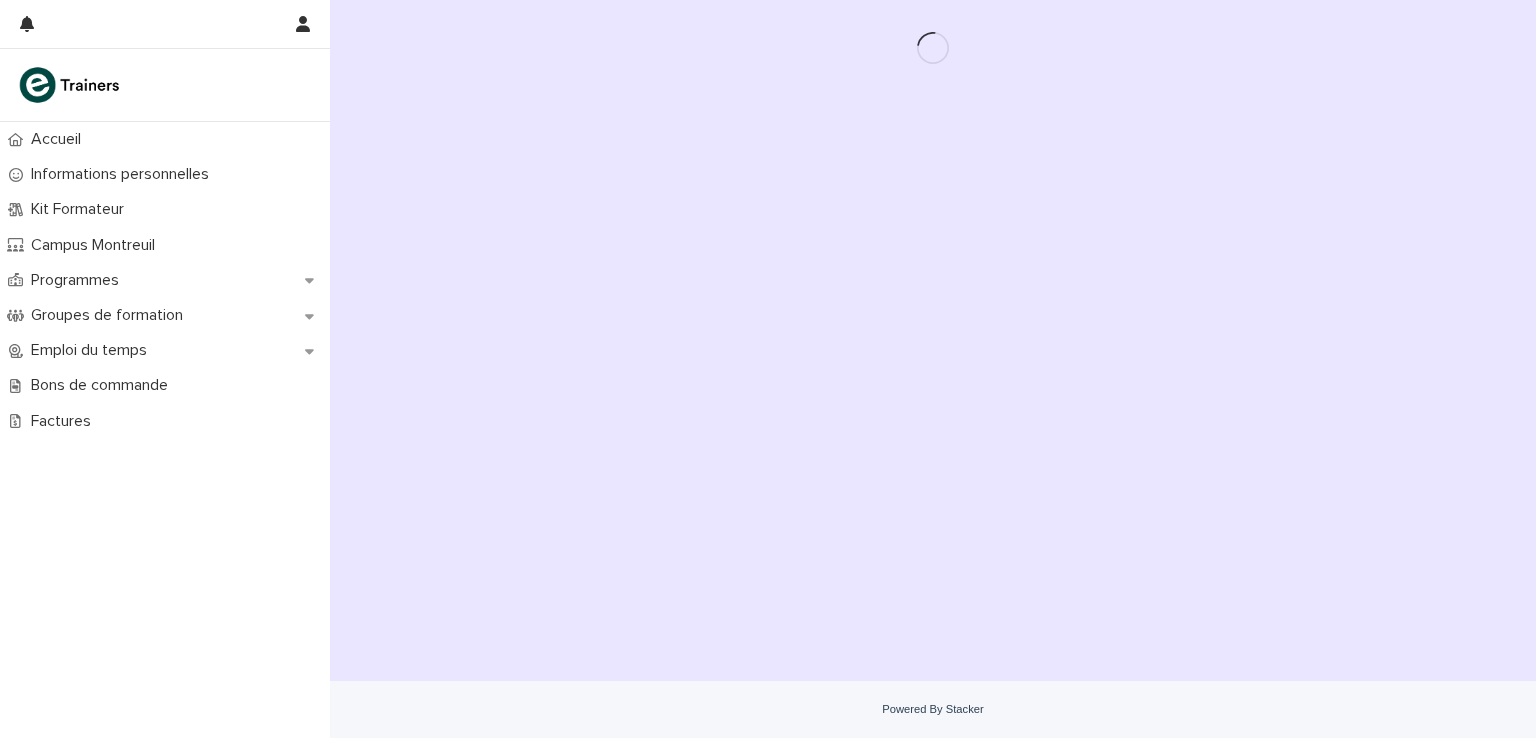 click on "Loading... Saving… Loading... Saving…" at bounding box center [933, 315] 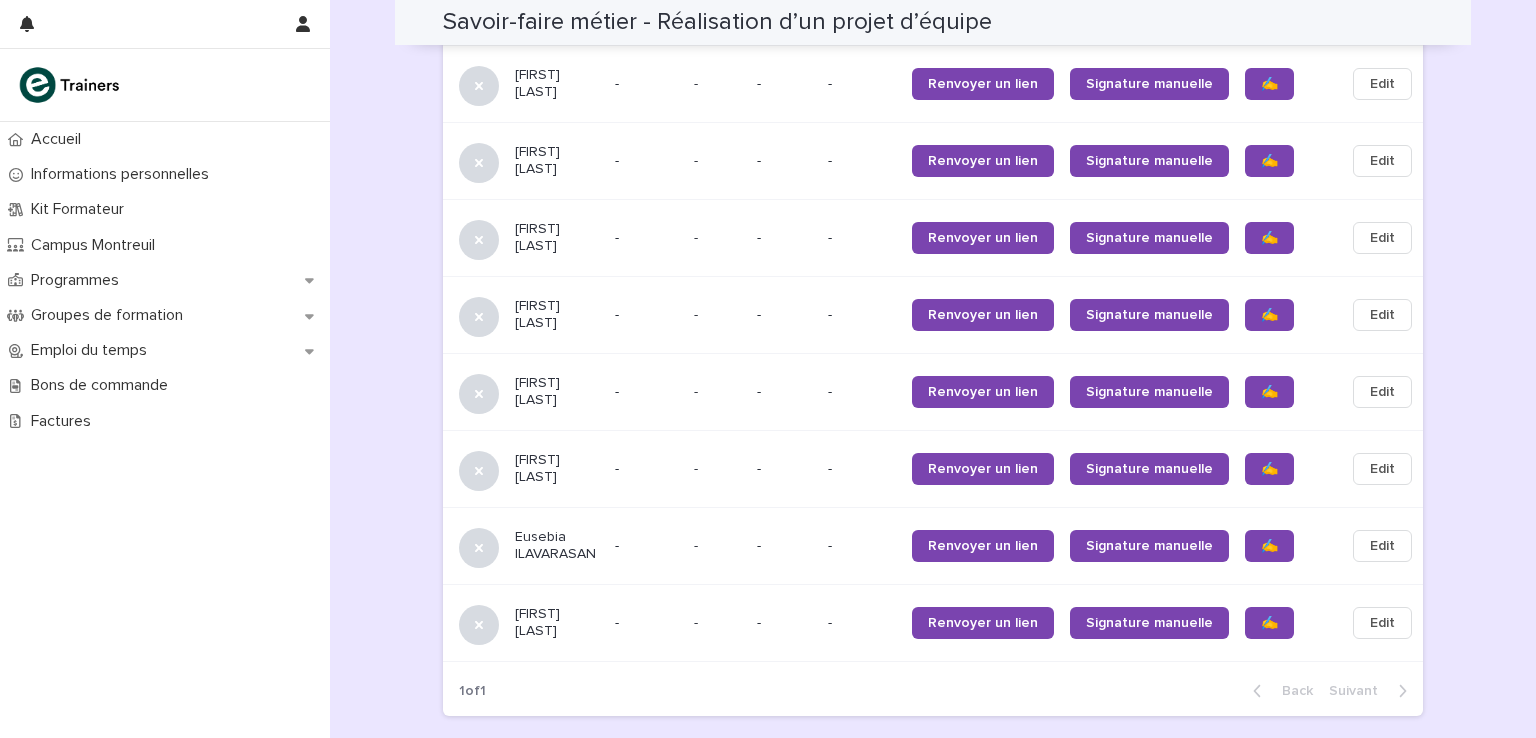 scroll, scrollTop: 1352, scrollLeft: 0, axis: vertical 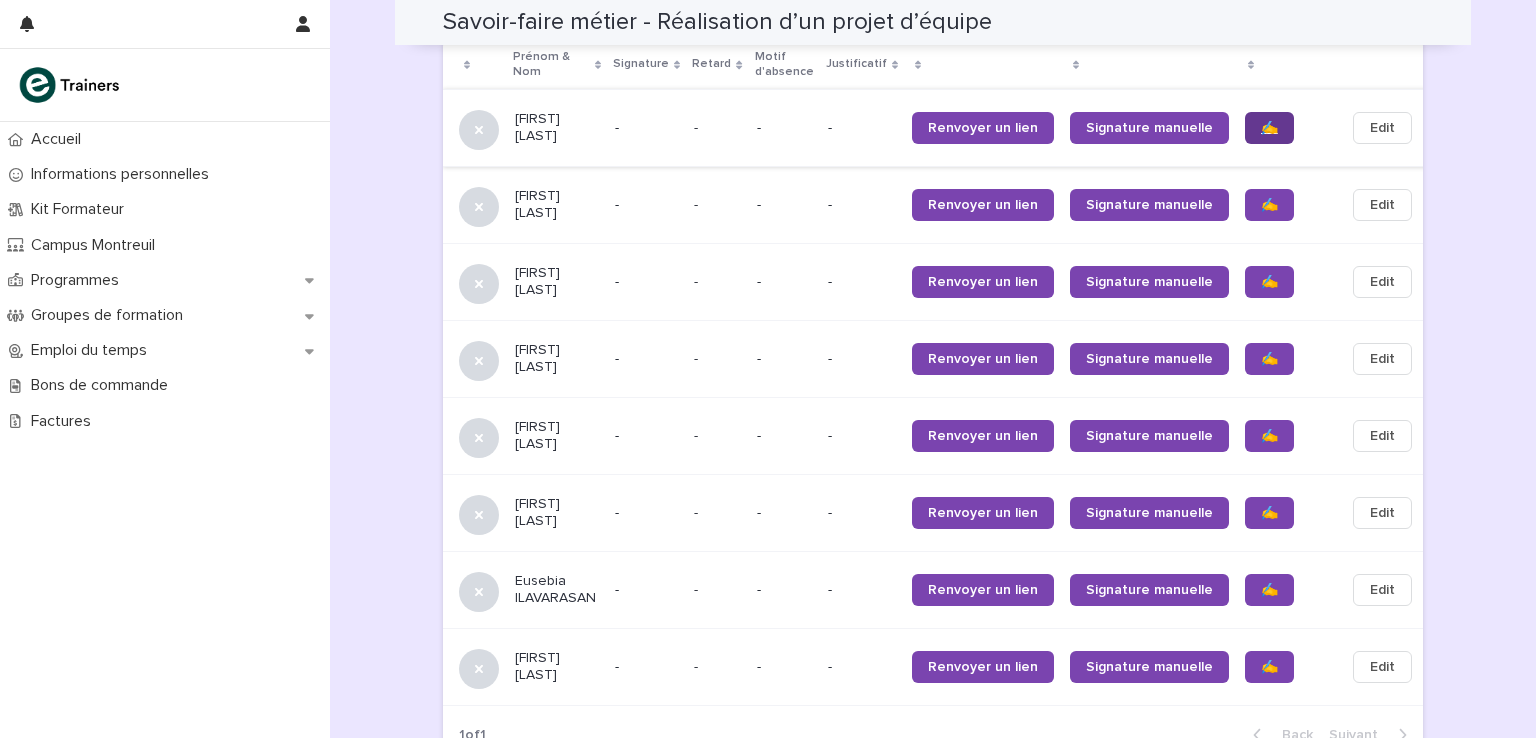 click on "✍️" at bounding box center [1269, 128] 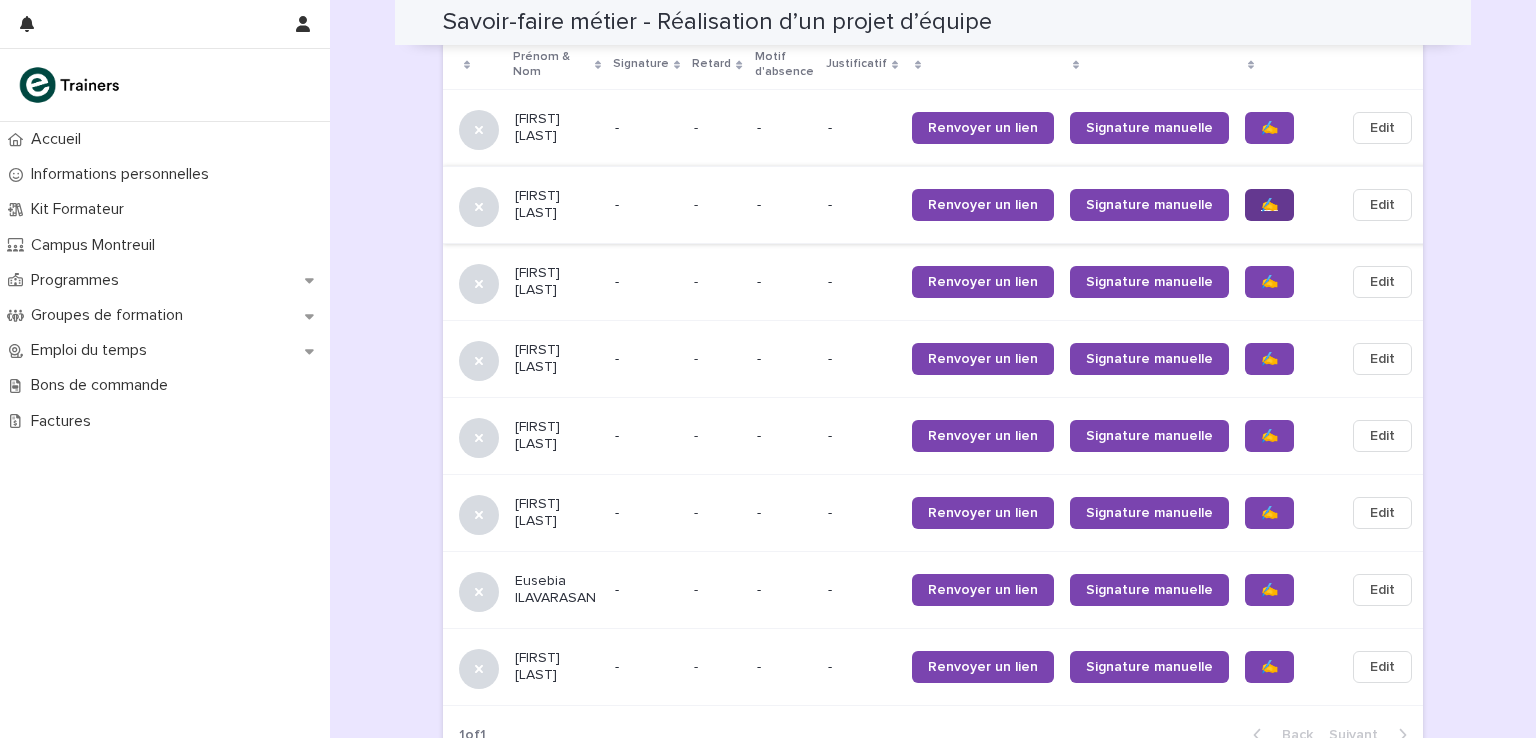 click on "✍️" at bounding box center (1269, 205) 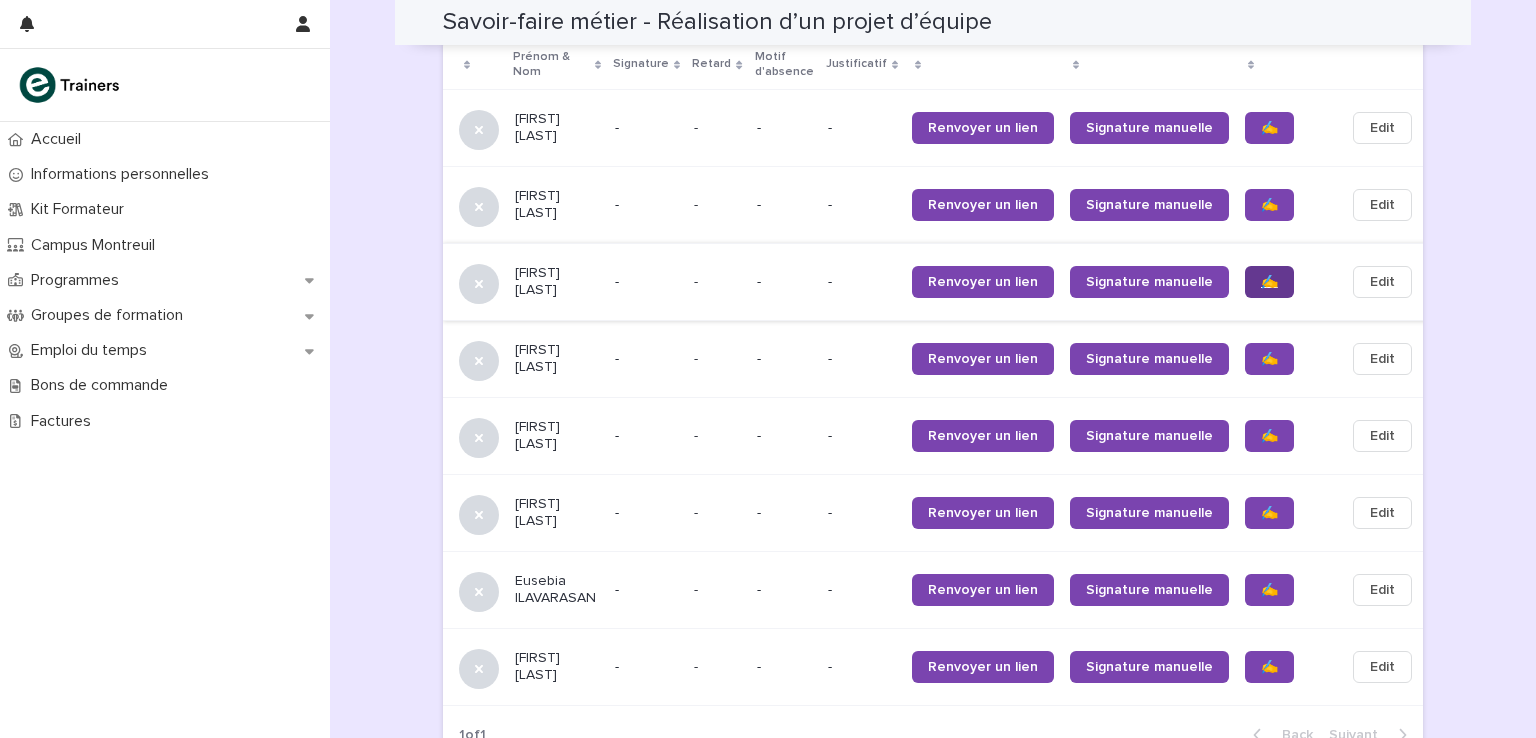 click on "✍️" at bounding box center [1269, 282] 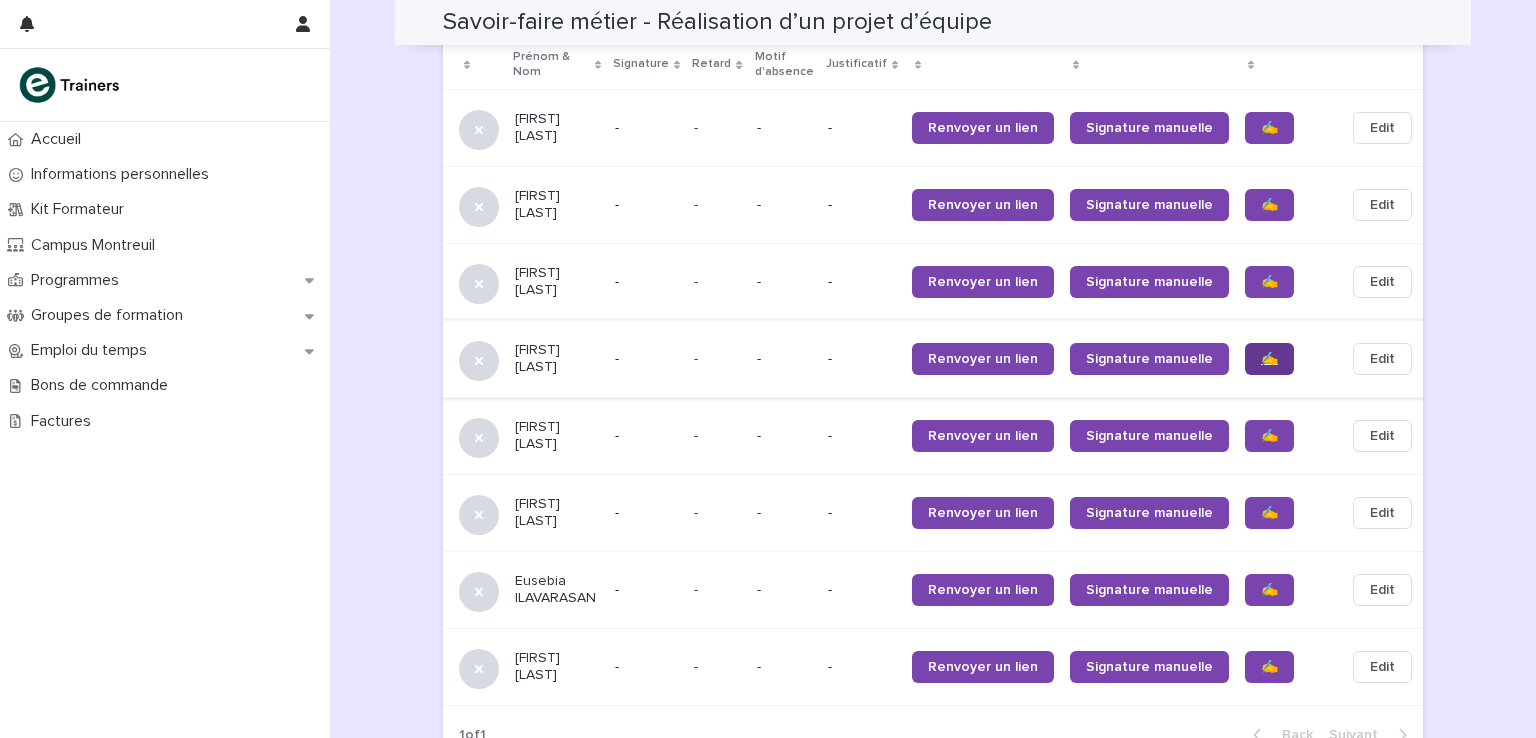 click on "✍️" at bounding box center [1269, 359] 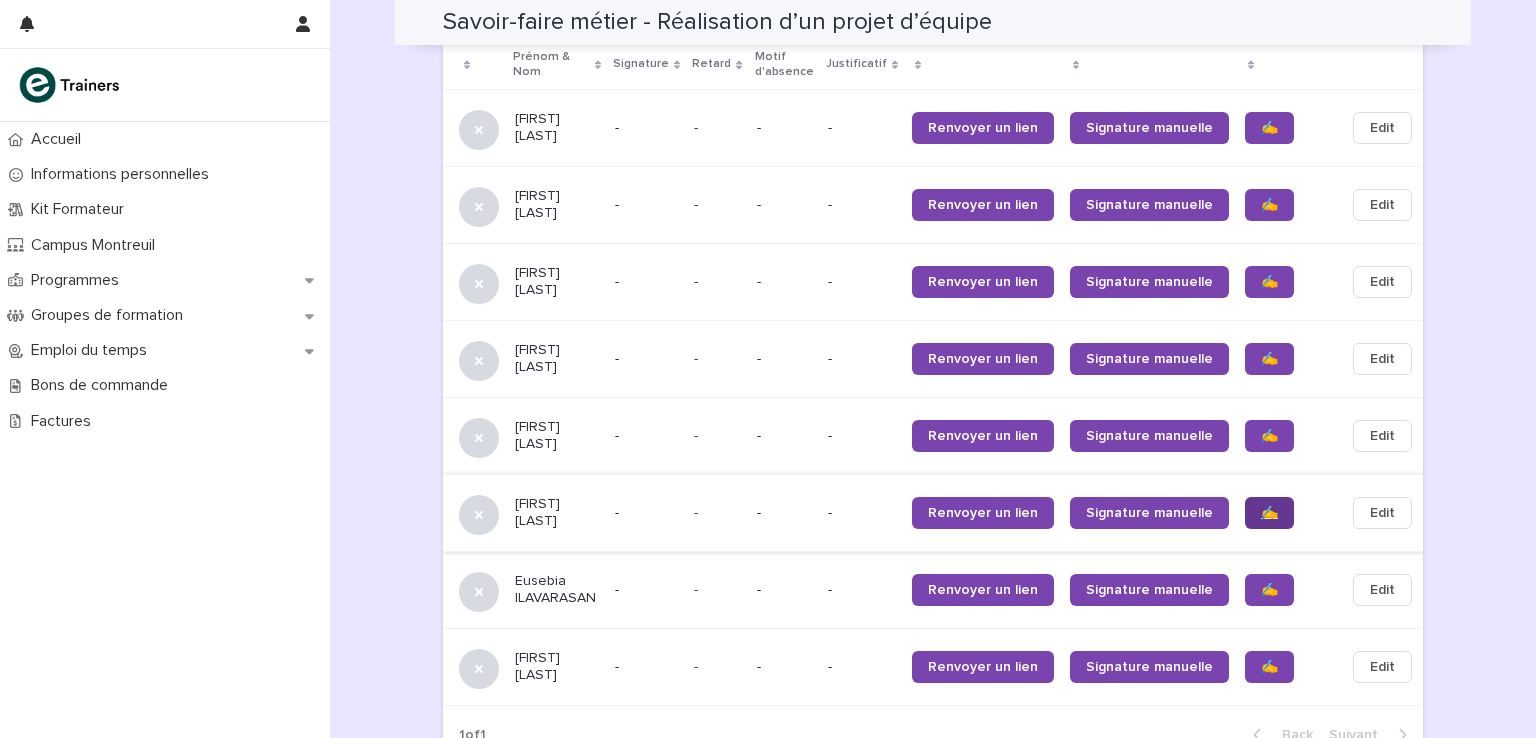 click on "✍️" at bounding box center [1269, 513] 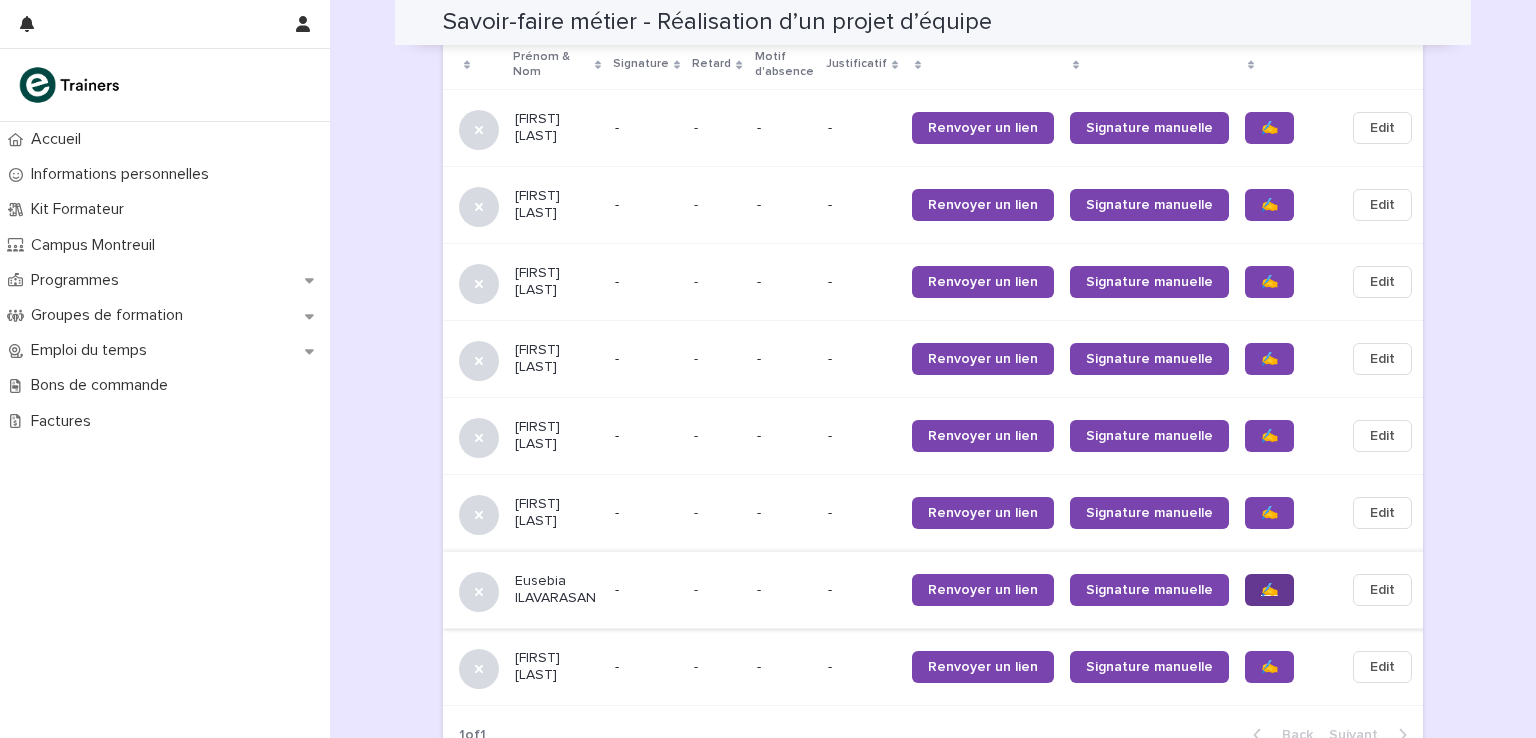 click on "✍️" at bounding box center (1269, 590) 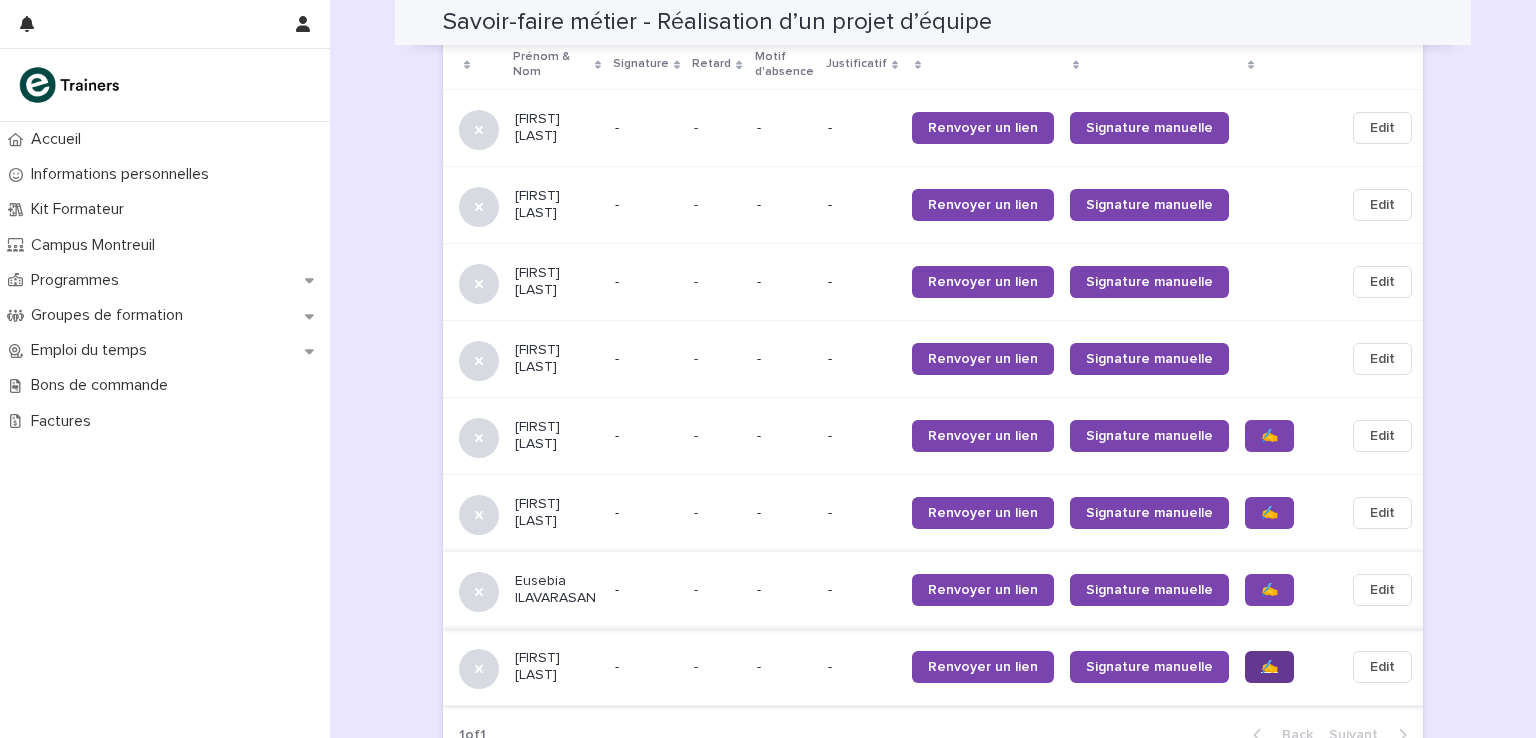 click on "✍️" at bounding box center (1269, 667) 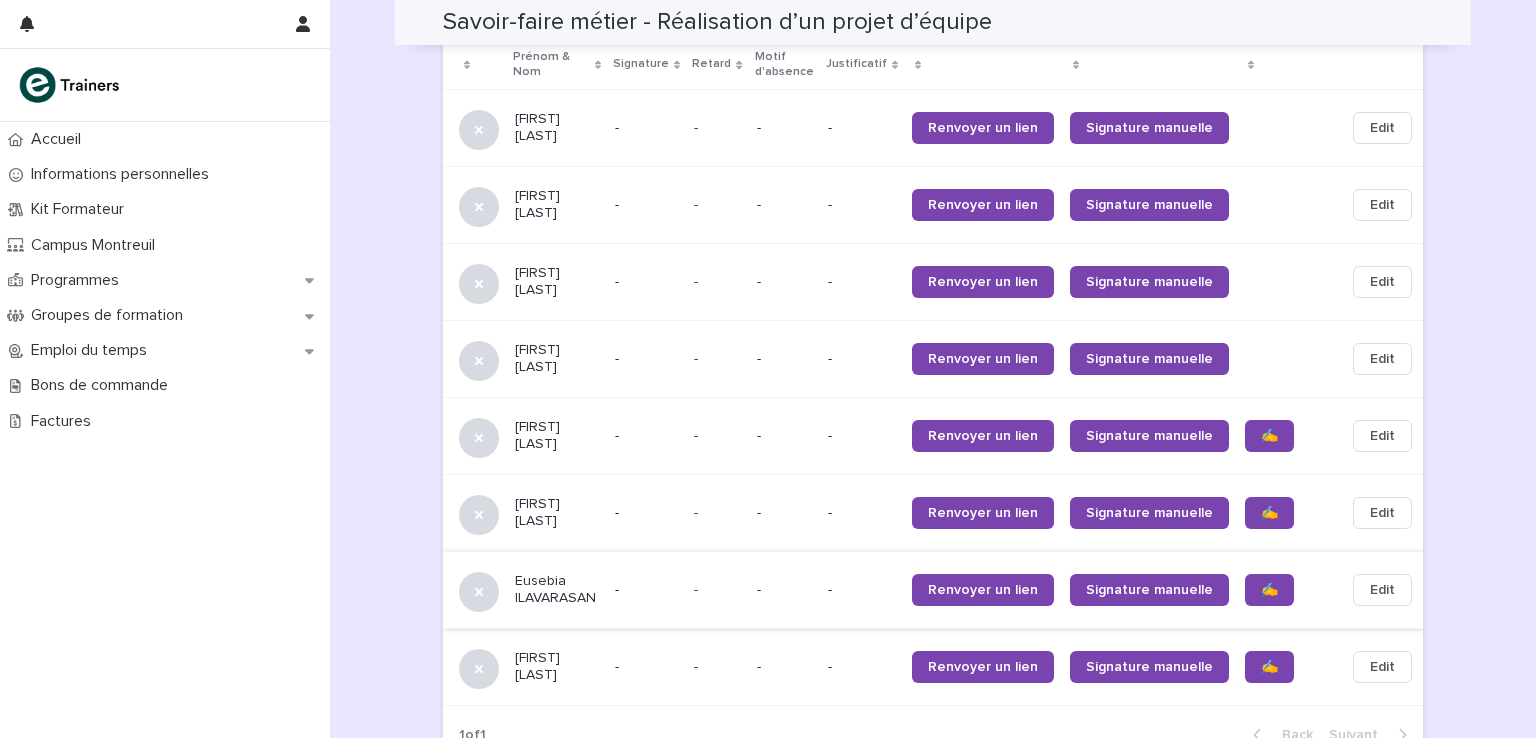 scroll, scrollTop: 1532, scrollLeft: 0, axis: vertical 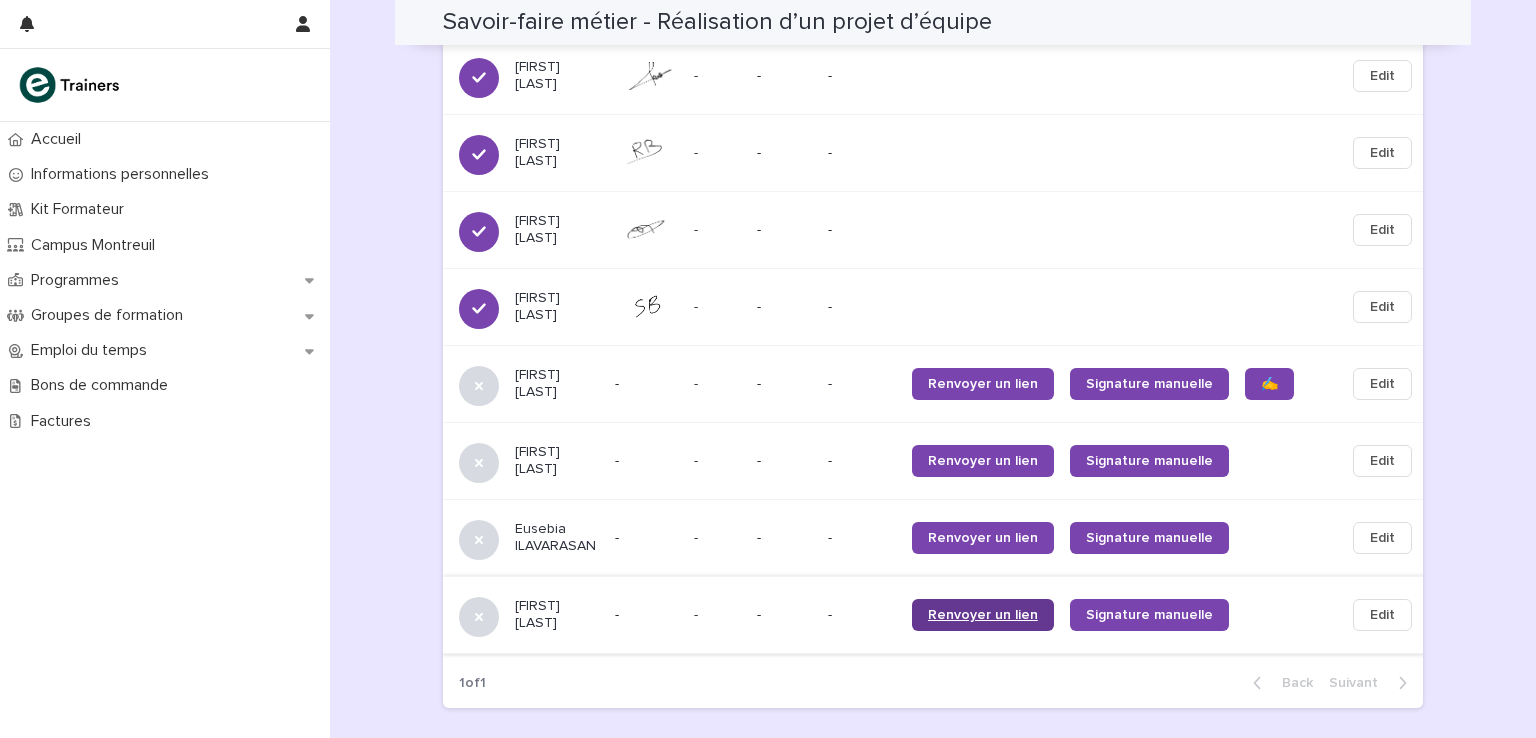 click on "Renvoyer un lien" at bounding box center [983, 615] 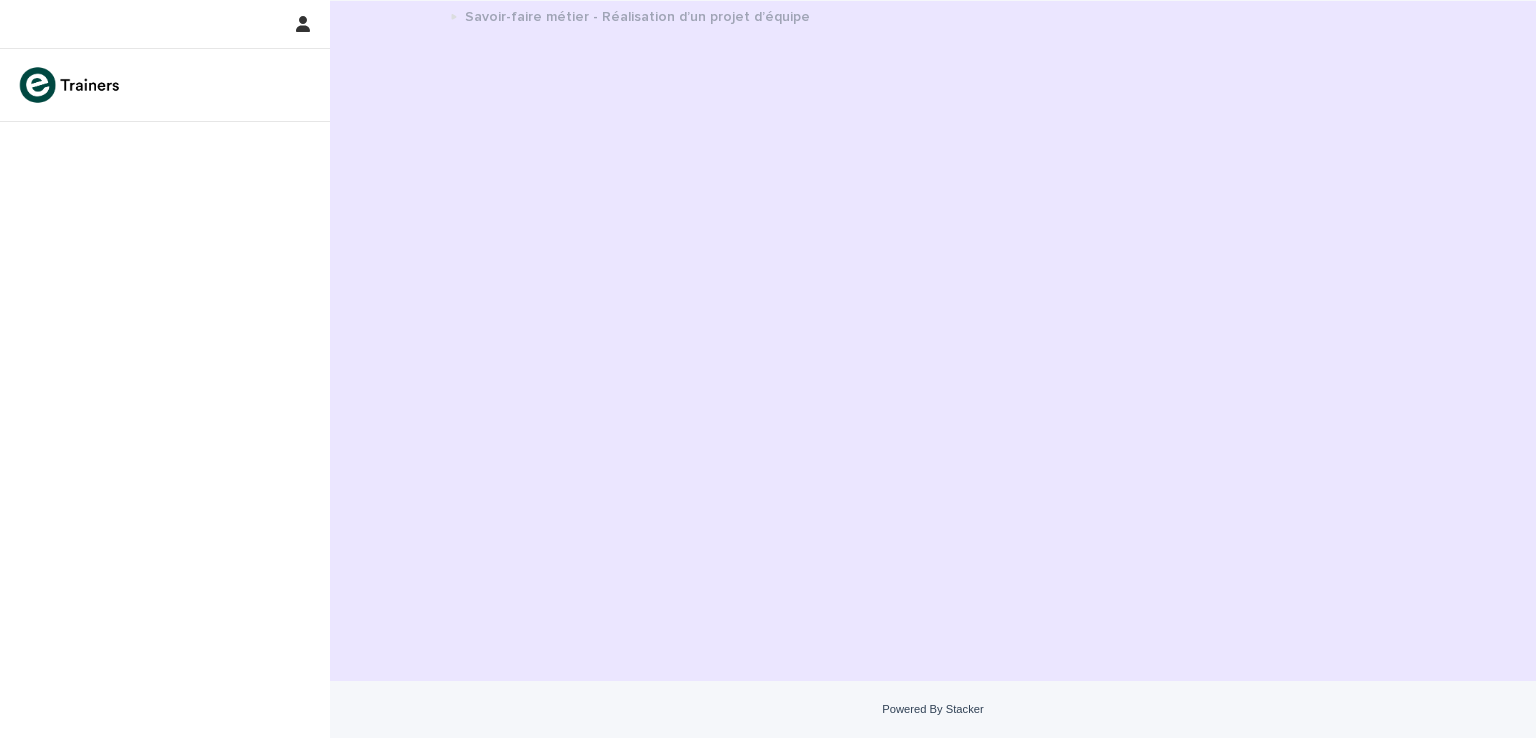 scroll, scrollTop: 0, scrollLeft: 0, axis: both 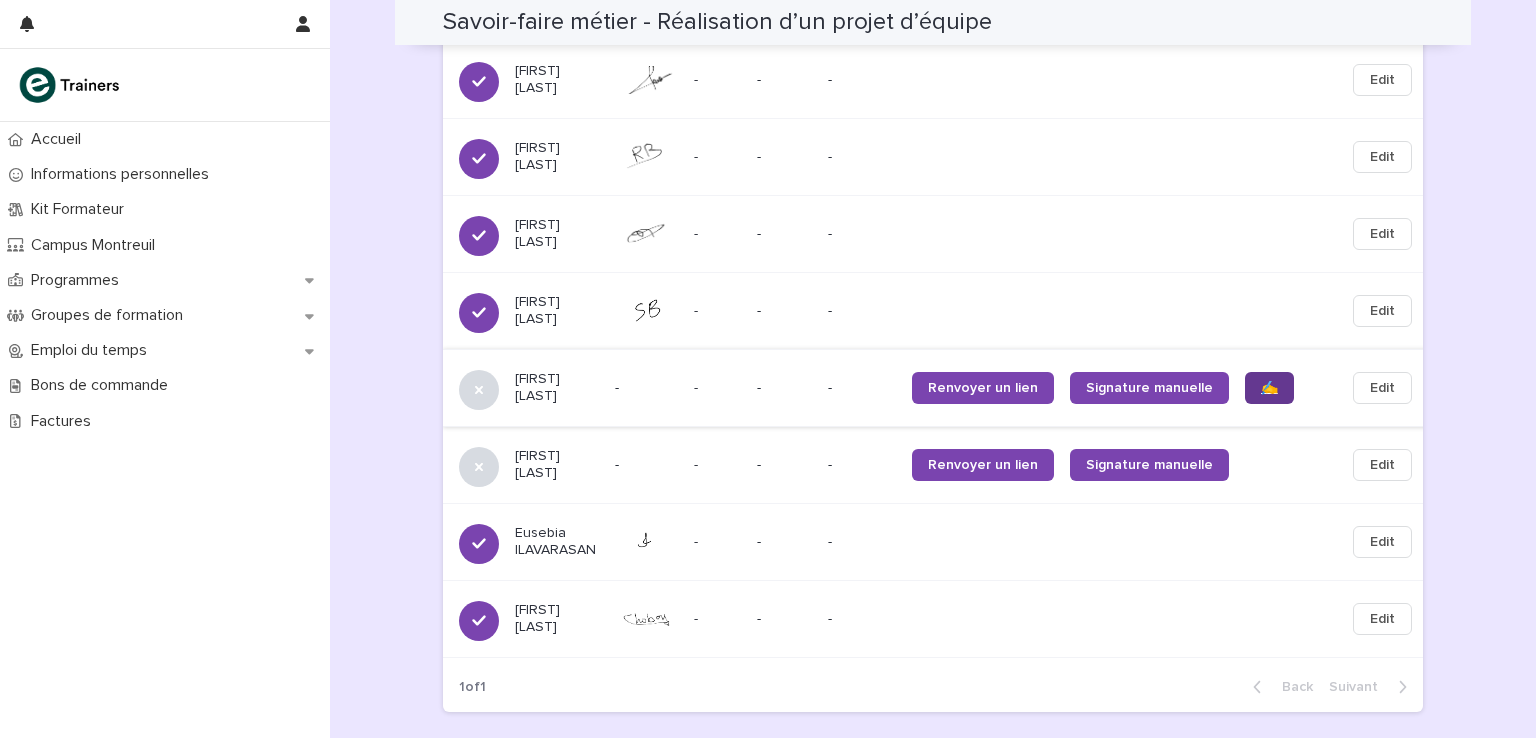 click on "✍️" at bounding box center (1269, 388) 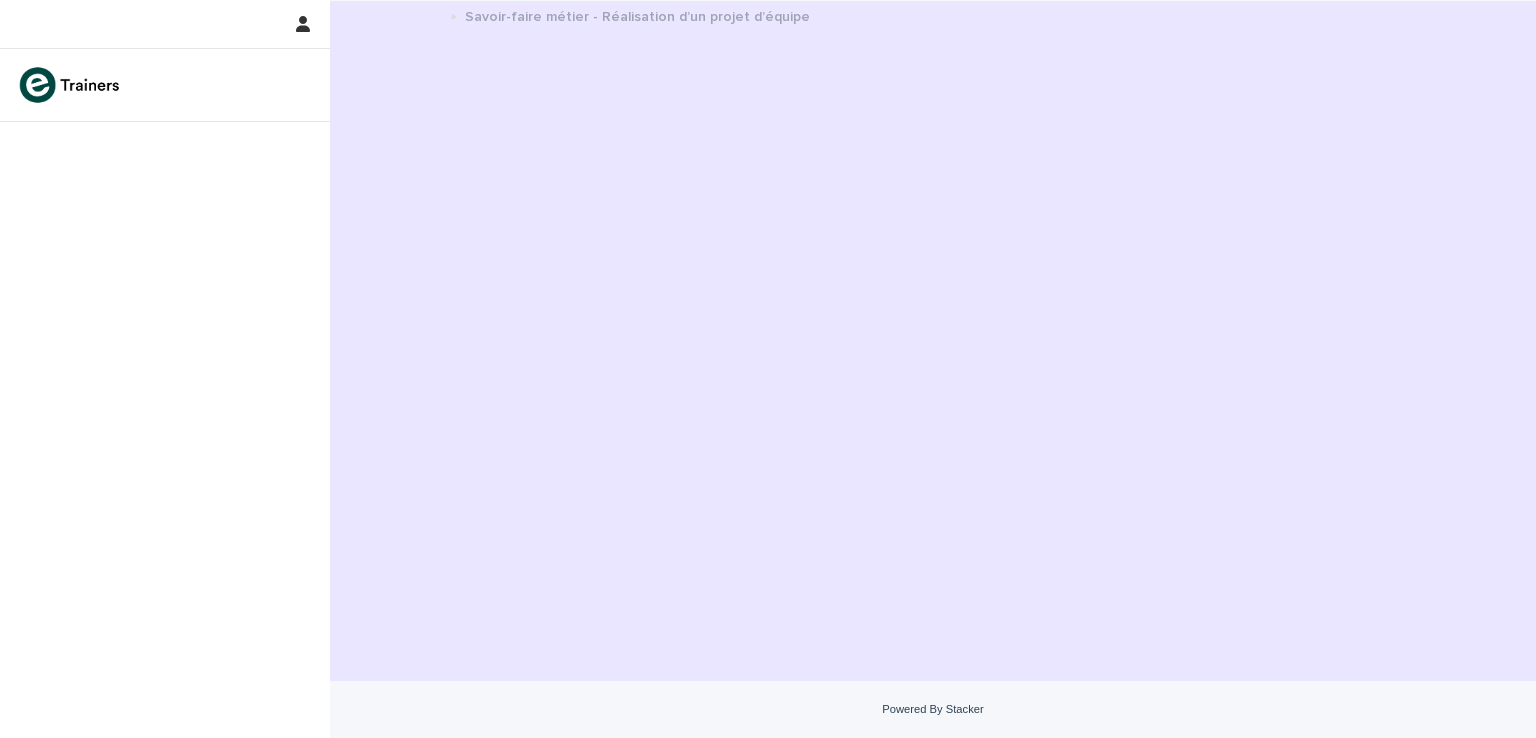 scroll, scrollTop: 0, scrollLeft: 0, axis: both 